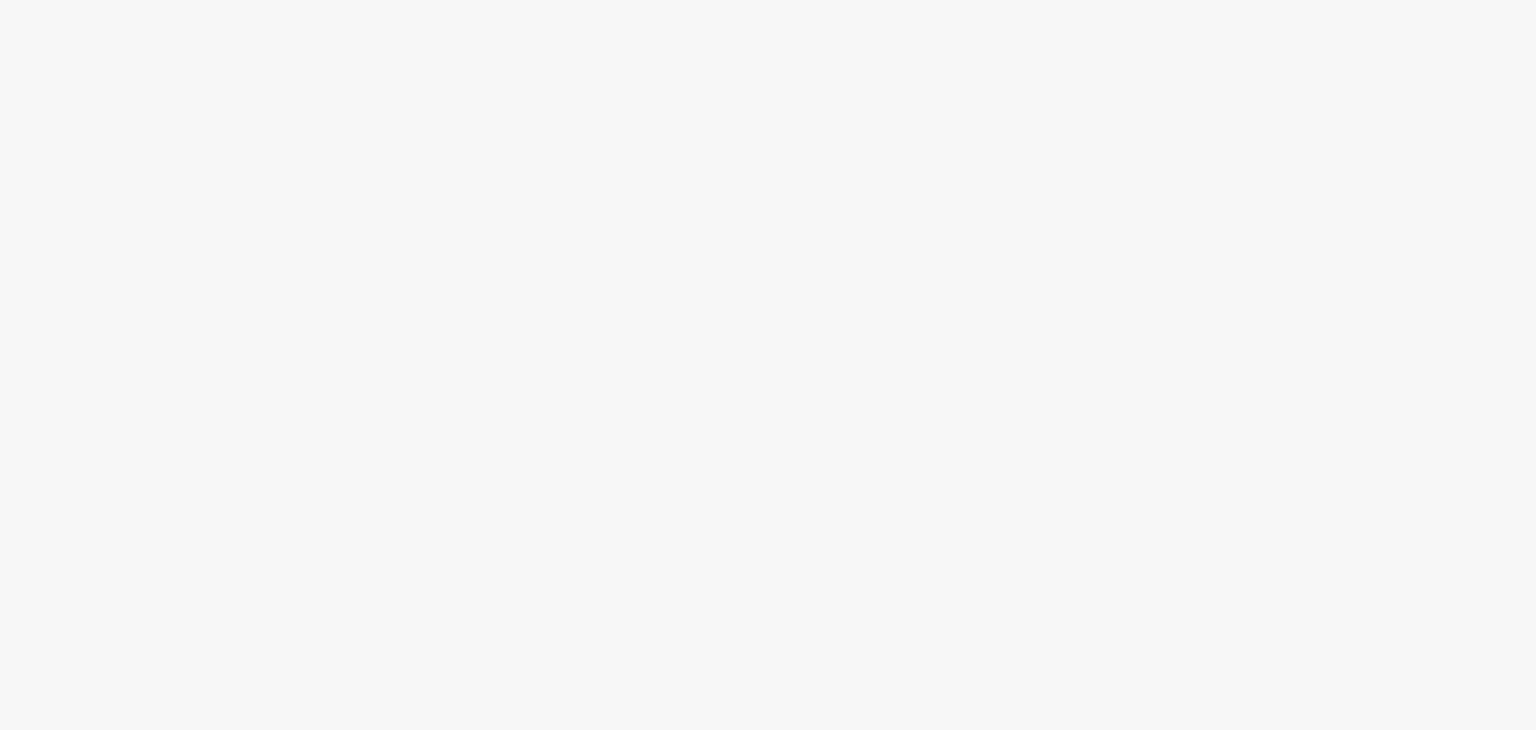 scroll, scrollTop: 0, scrollLeft: 0, axis: both 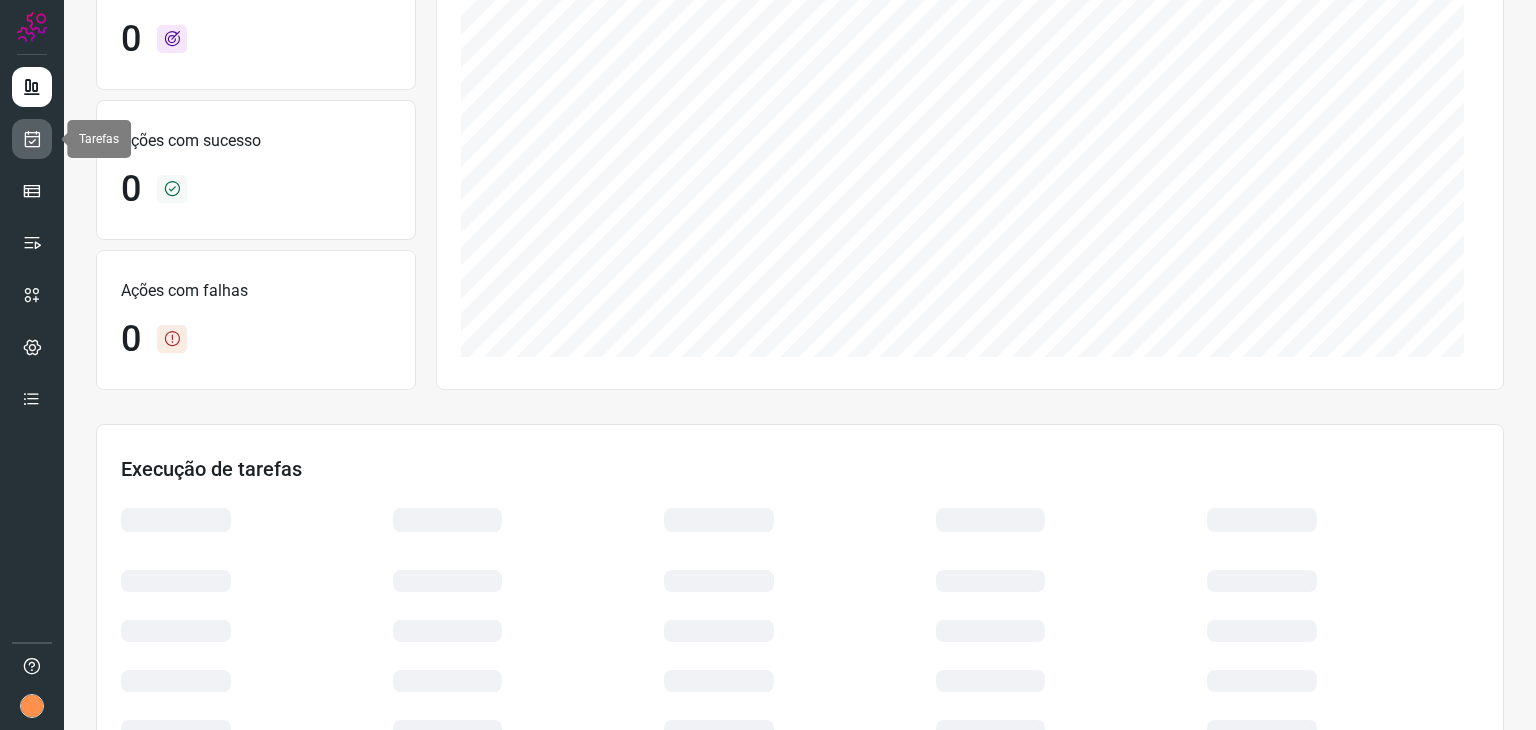 click at bounding box center [32, 139] 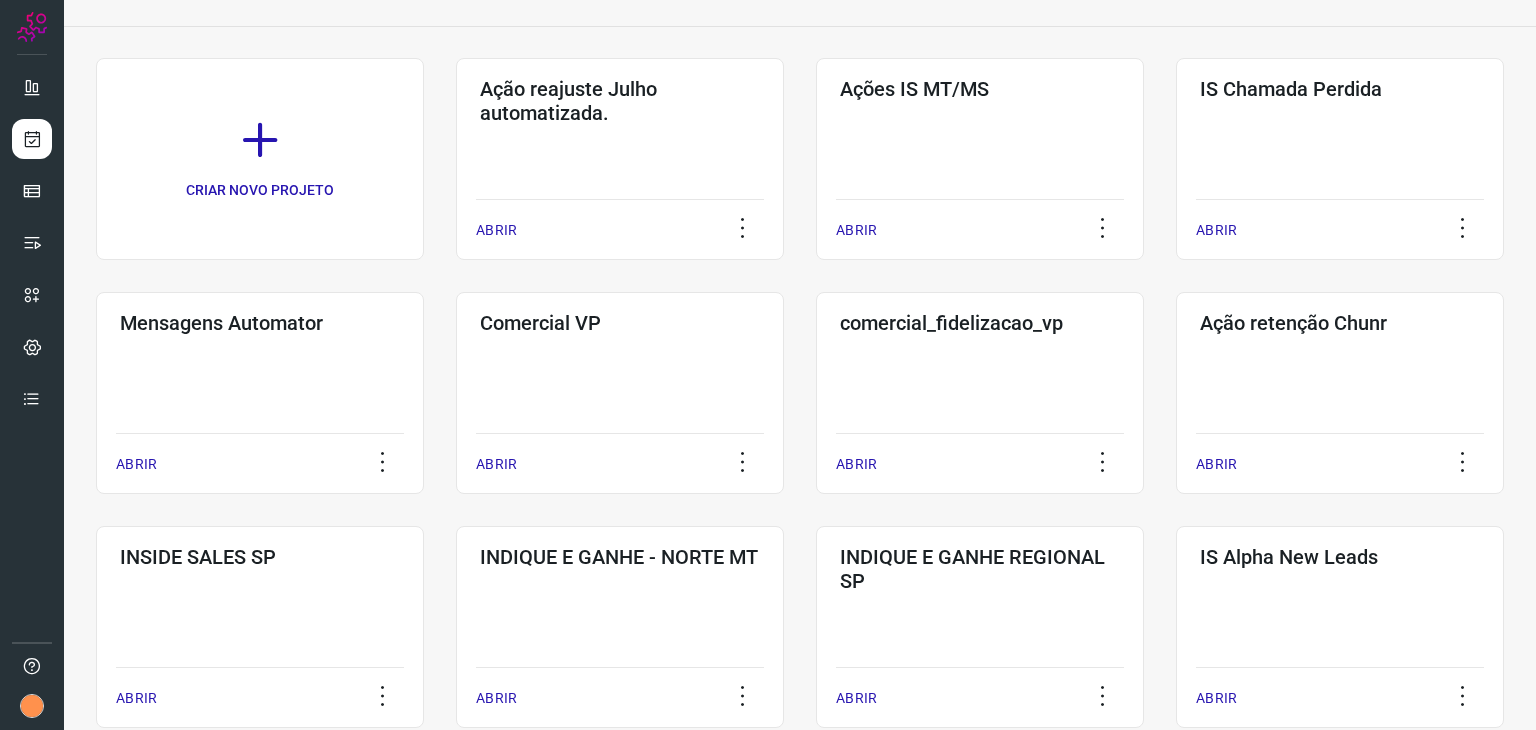 scroll, scrollTop: 400, scrollLeft: 0, axis: vertical 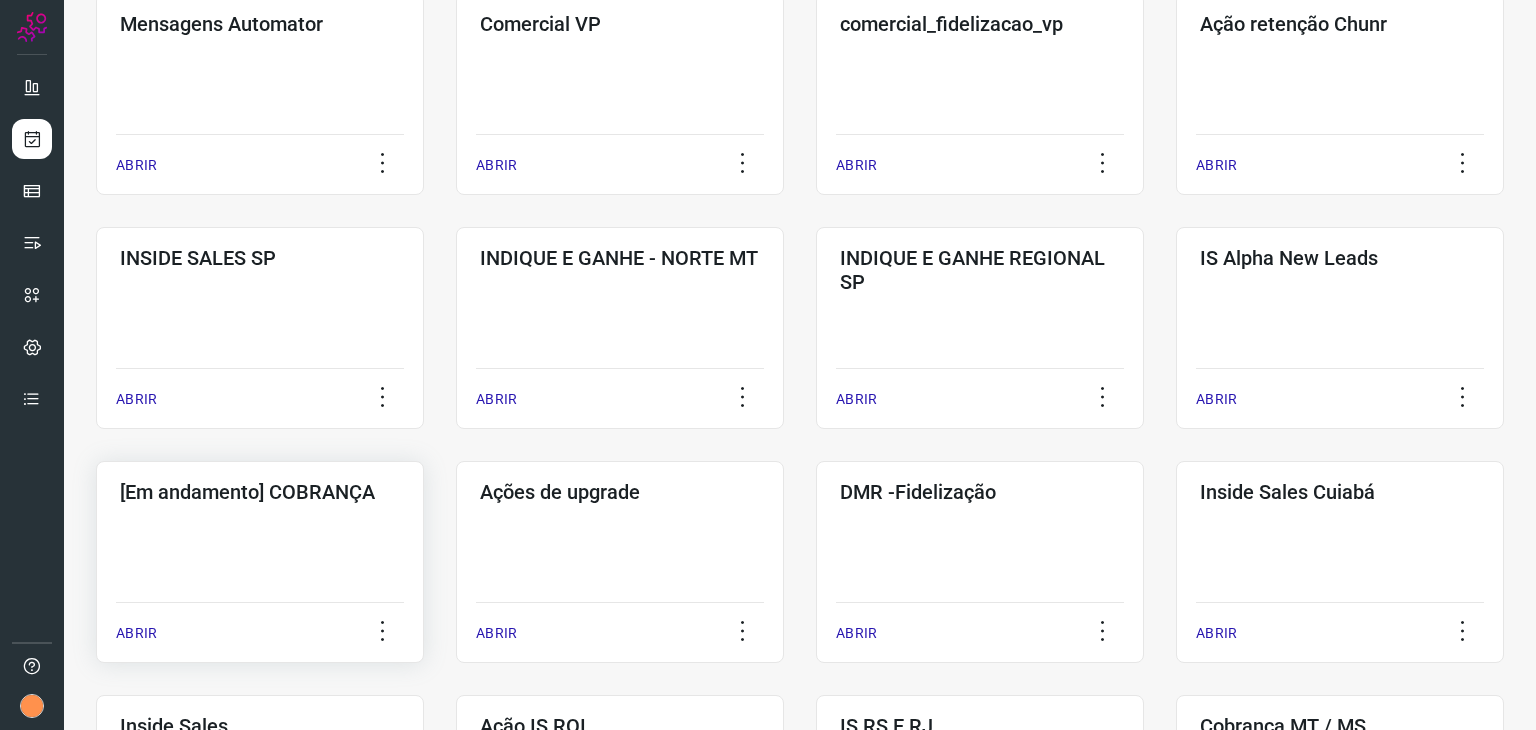 click on "[Em andamento] COBRANÇA  ABRIR" 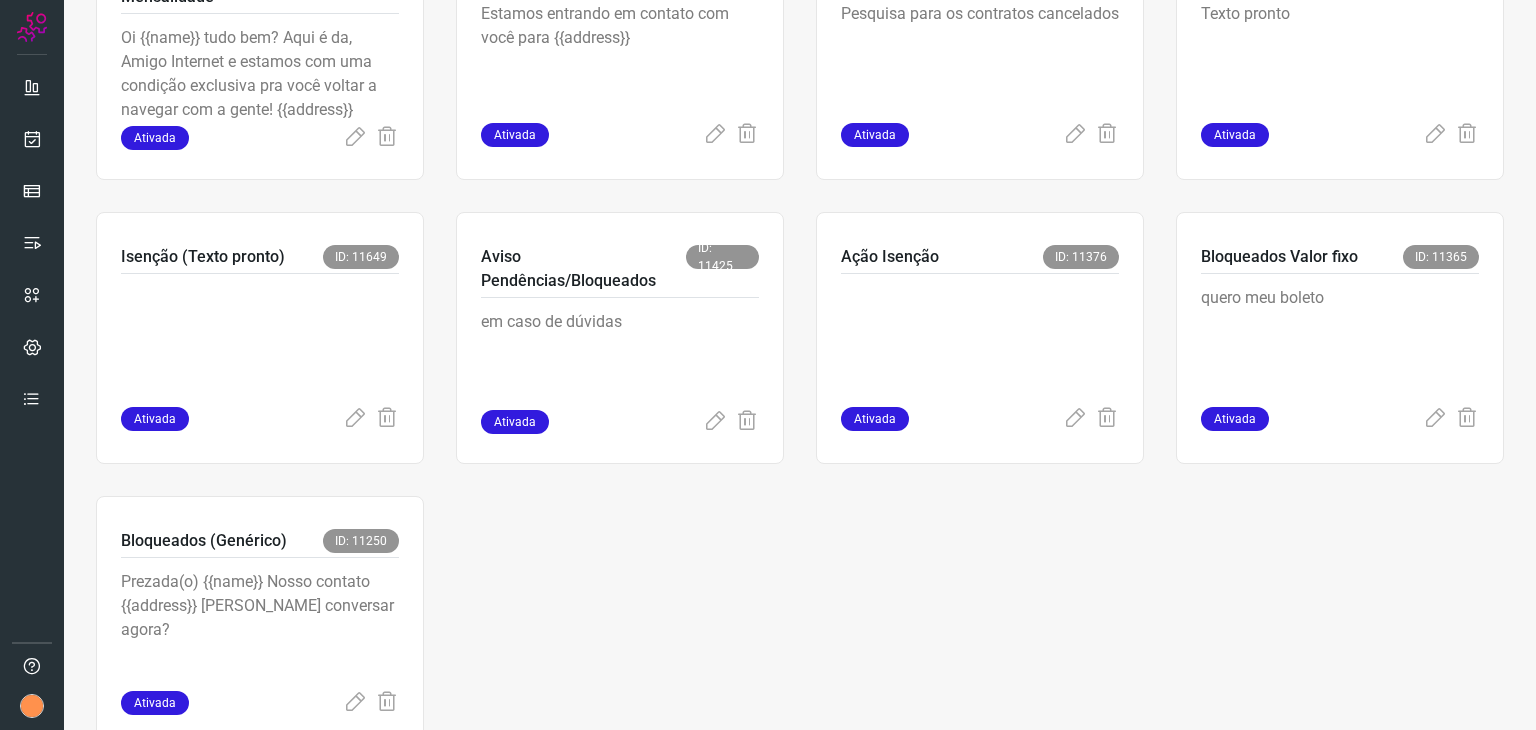 scroll, scrollTop: 583, scrollLeft: 0, axis: vertical 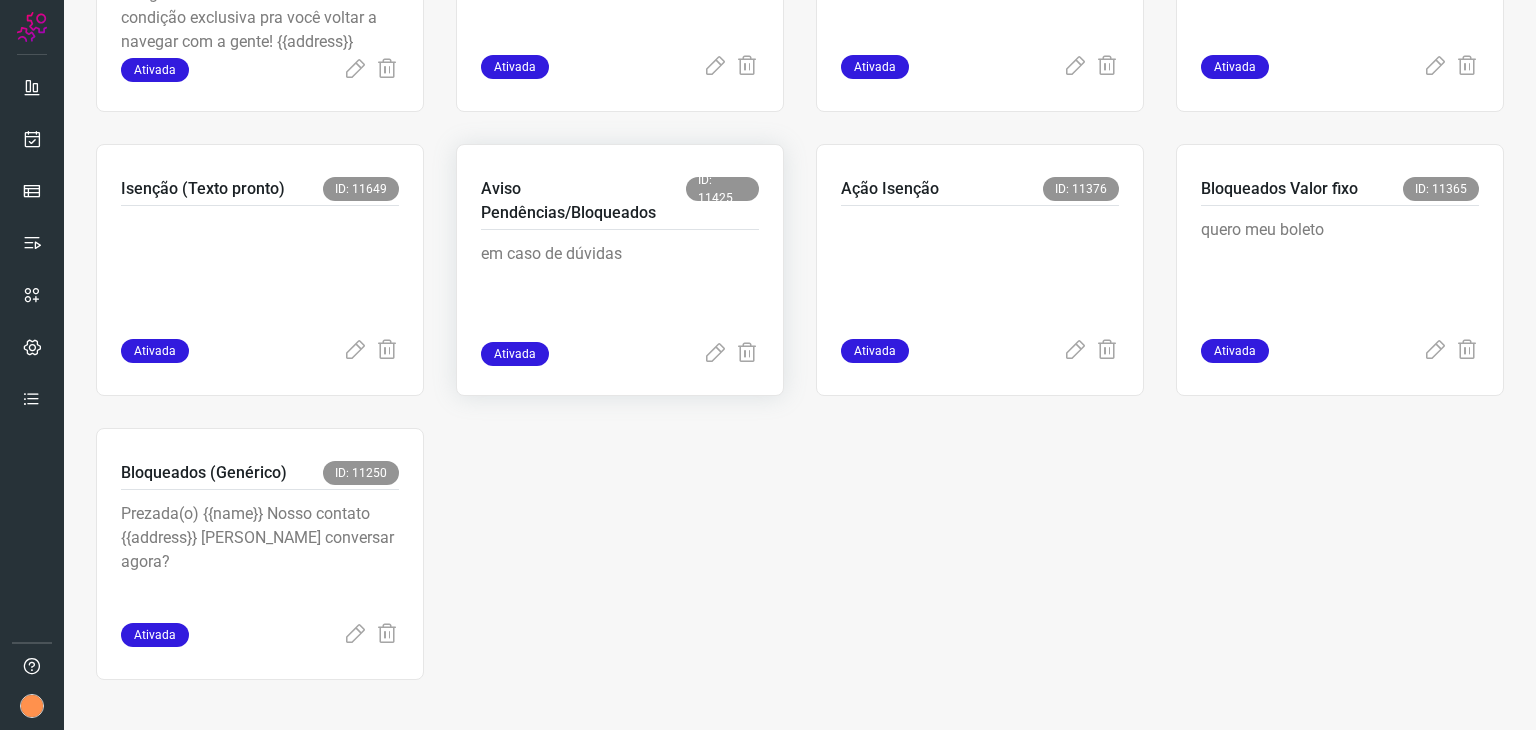 click on "Aviso Pendências/Bloqueados" at bounding box center (583, 201) 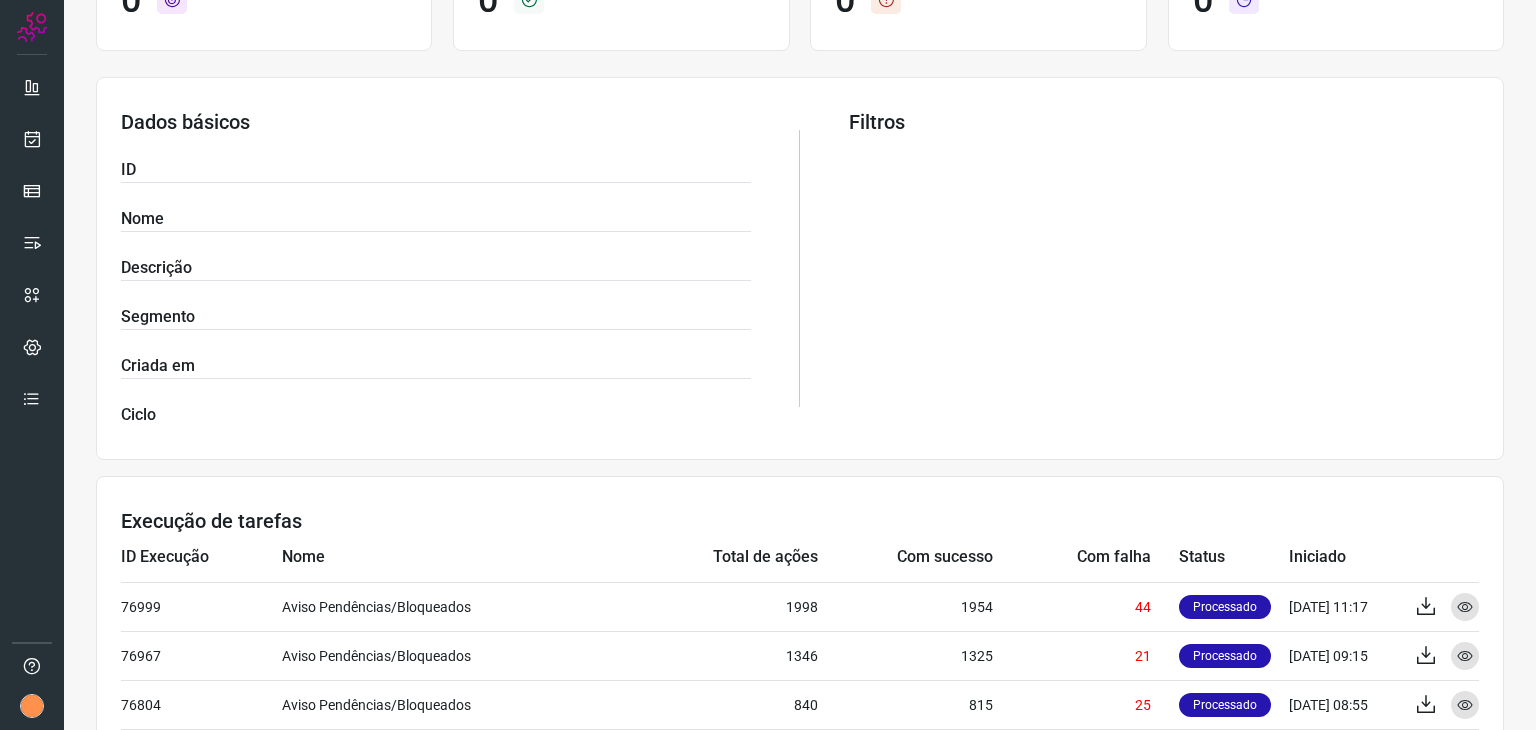 scroll, scrollTop: 0, scrollLeft: 0, axis: both 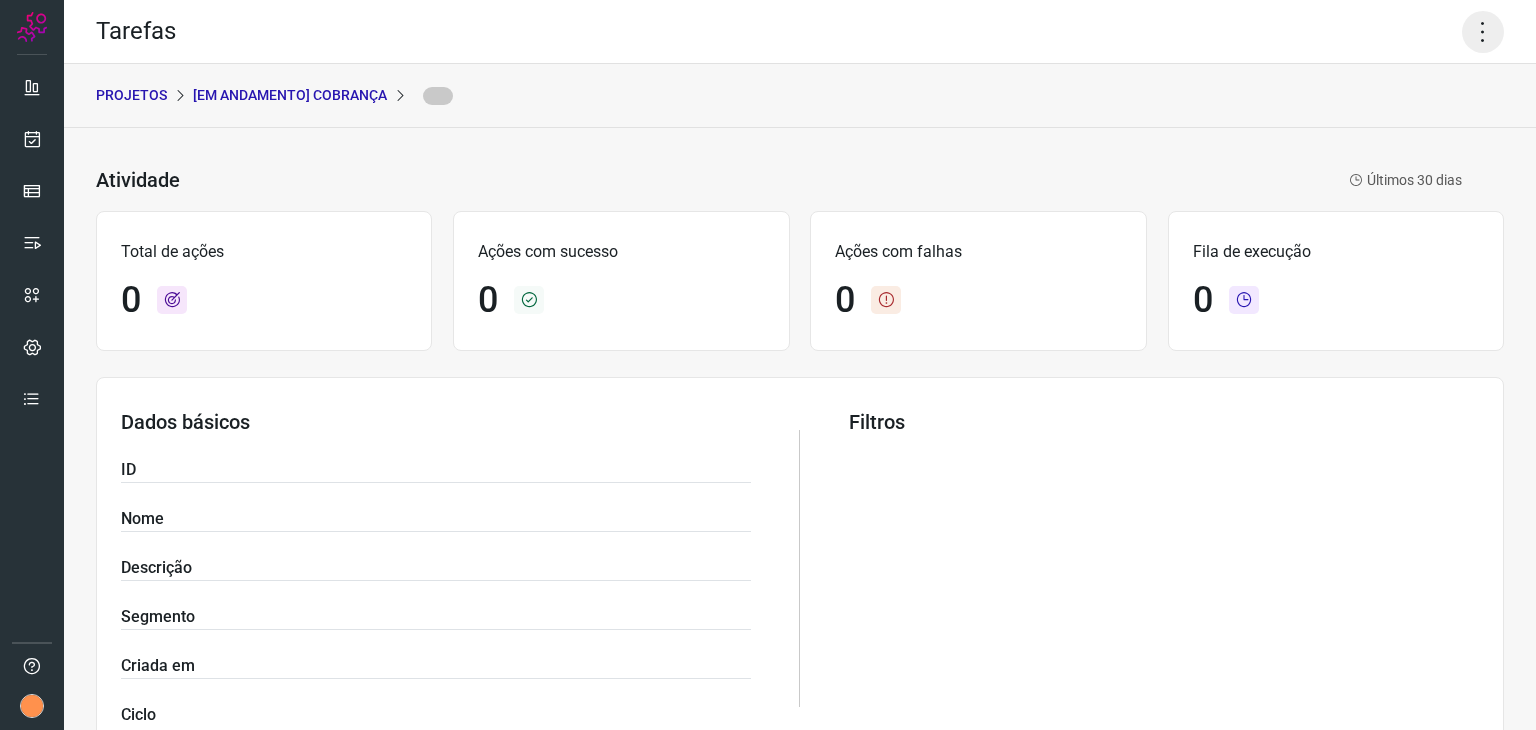 click 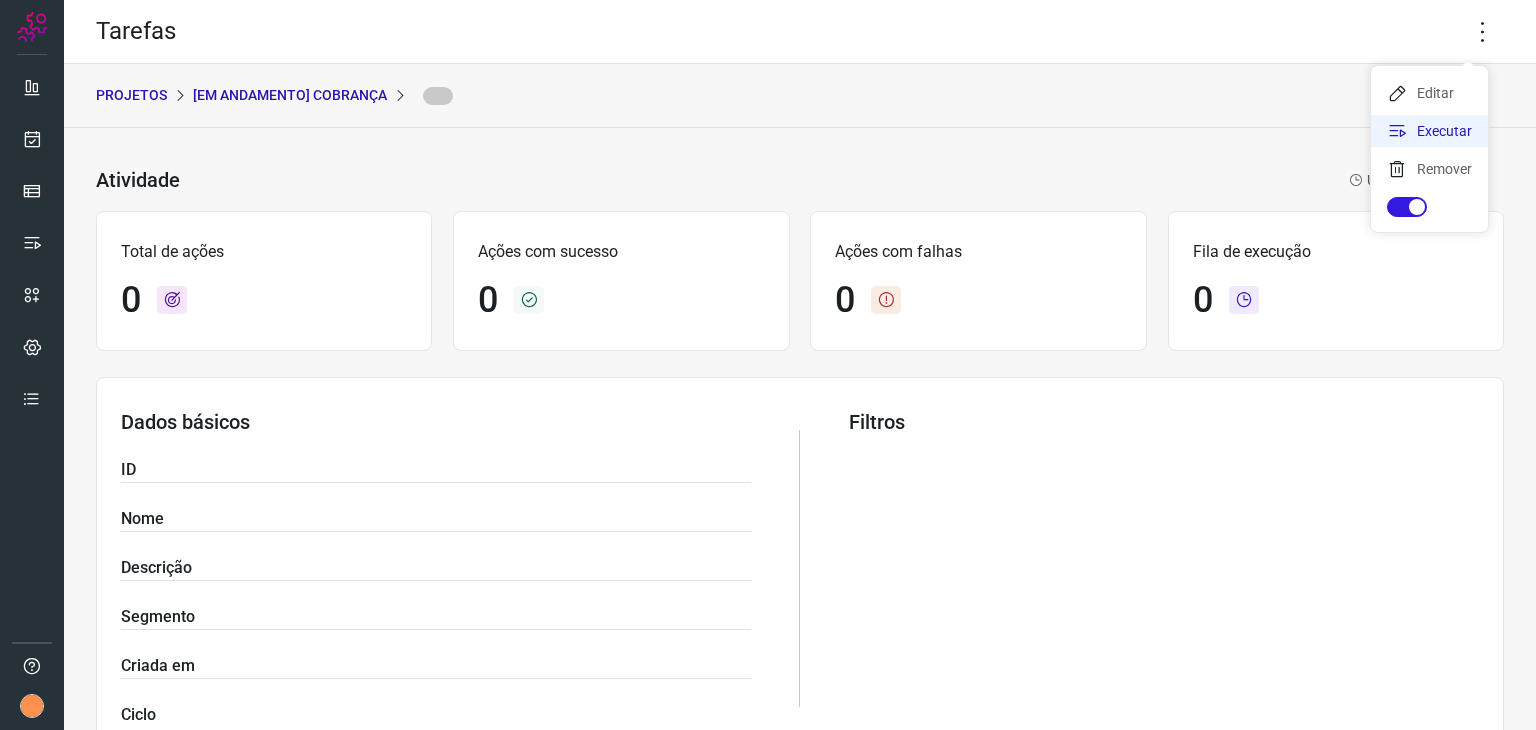 click on "Executar" 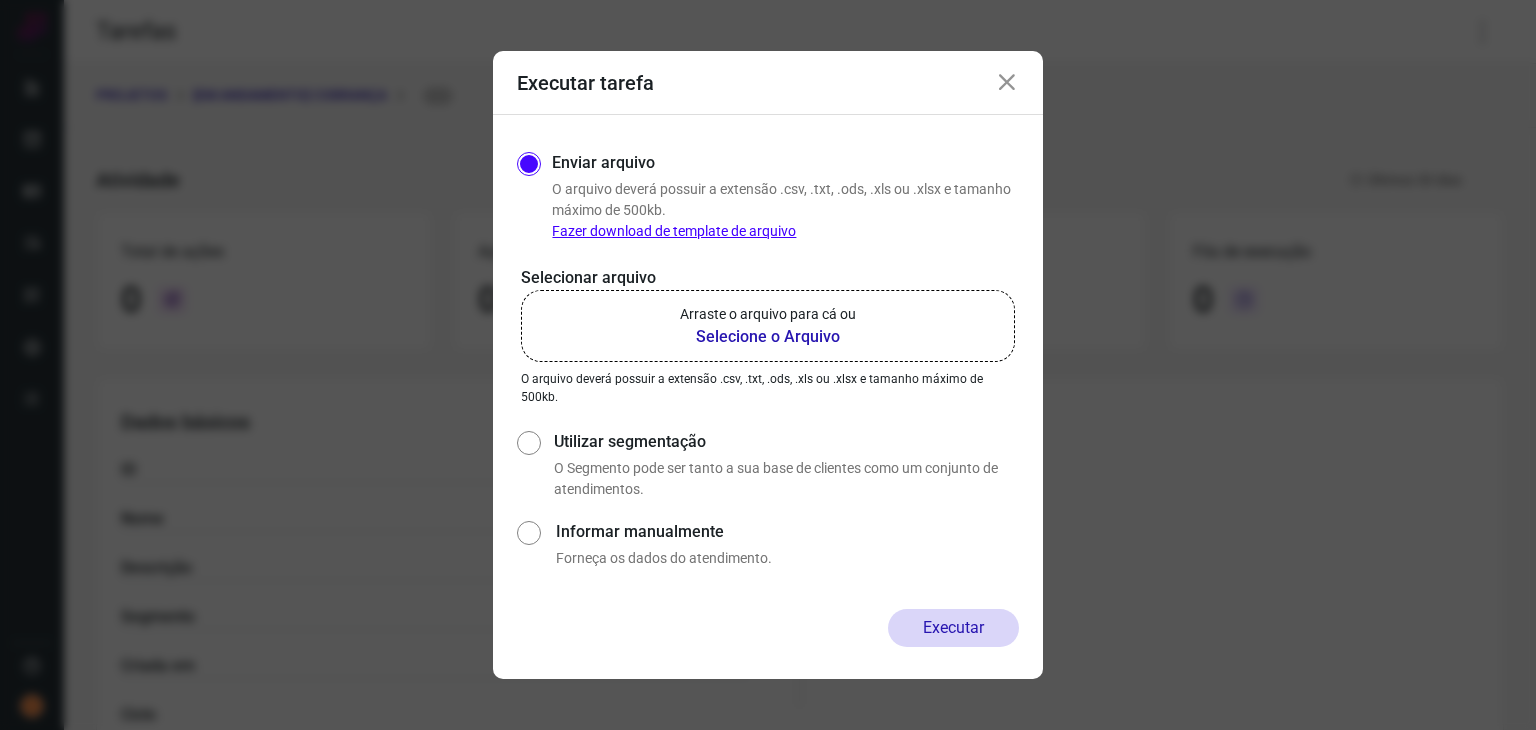 click on "Arraste o arquivo para cá ou" at bounding box center (768, 314) 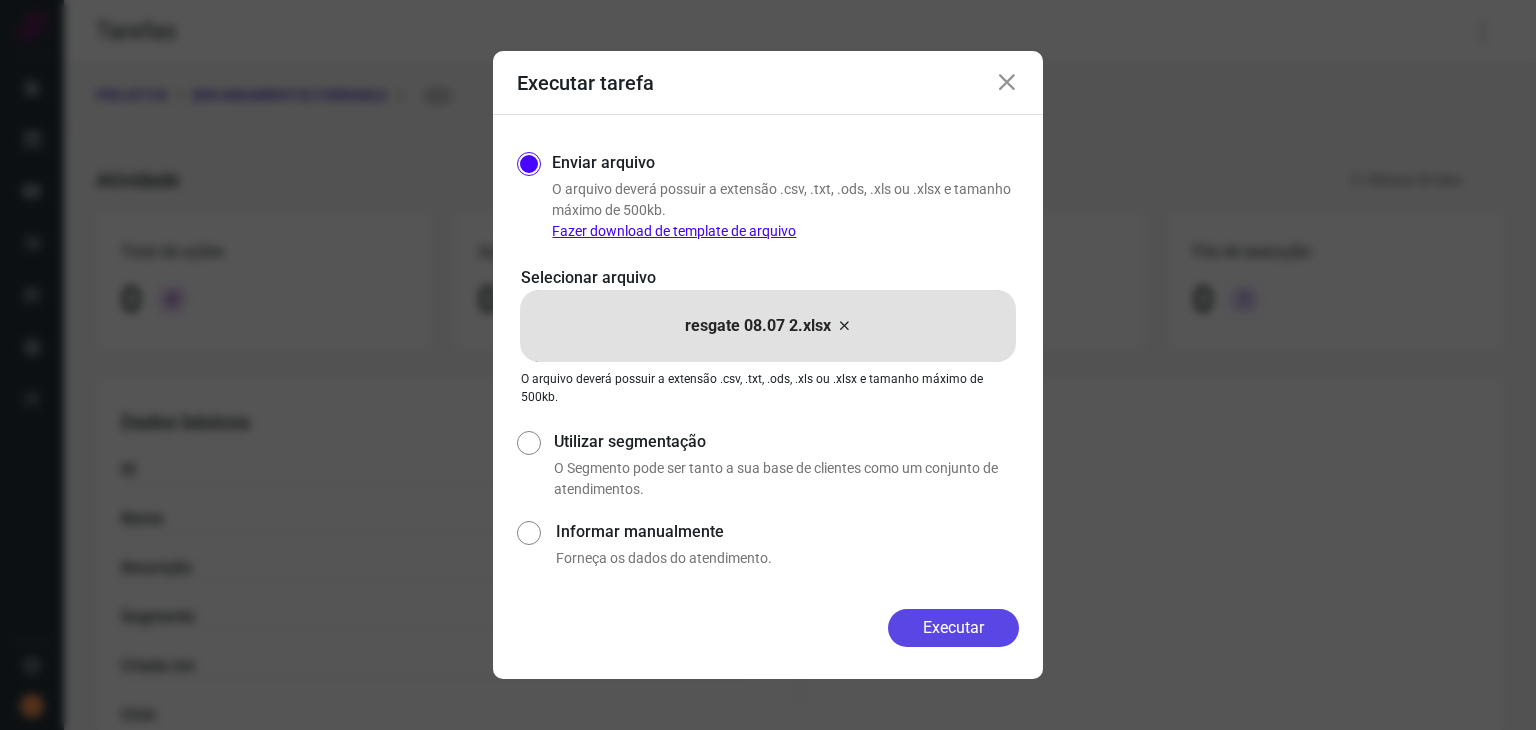 click on "Executar" at bounding box center [953, 628] 